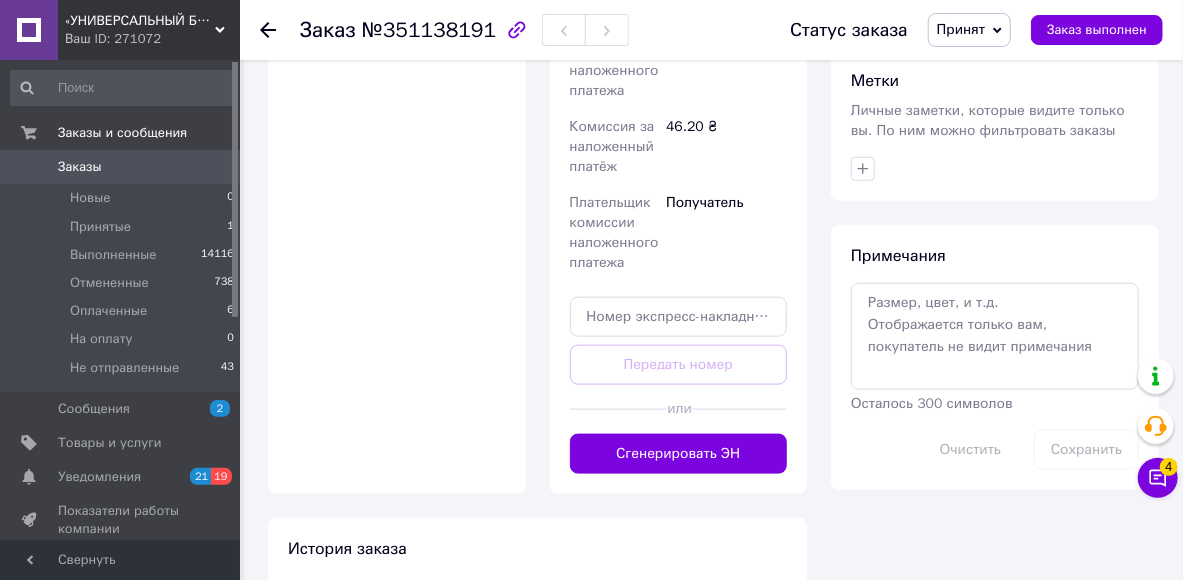scroll, scrollTop: 880, scrollLeft: 0, axis: vertical 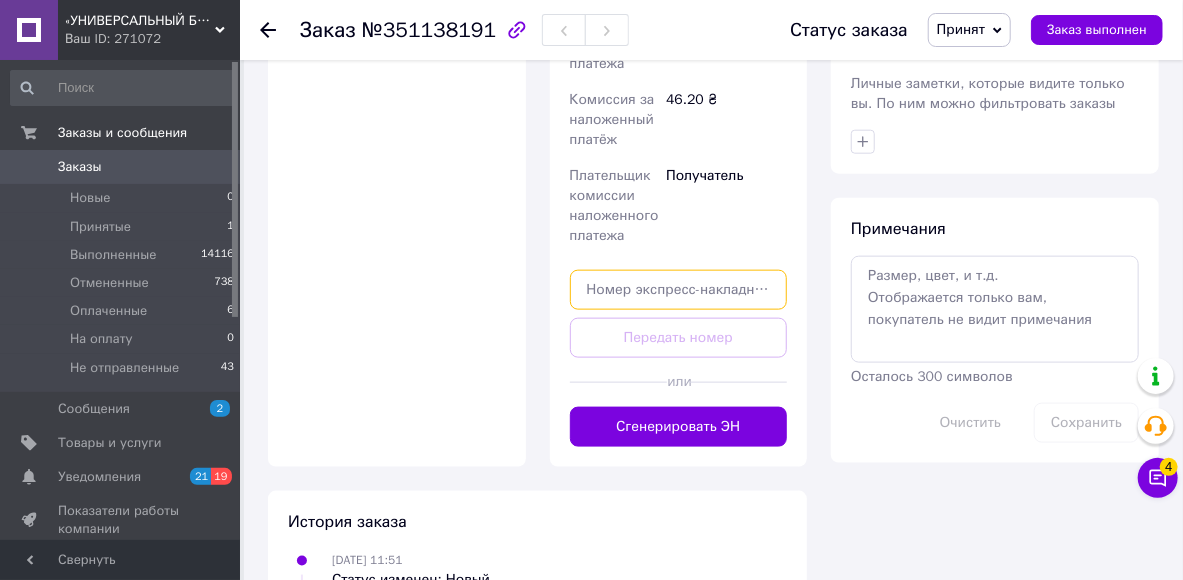 click at bounding box center [679, 290] 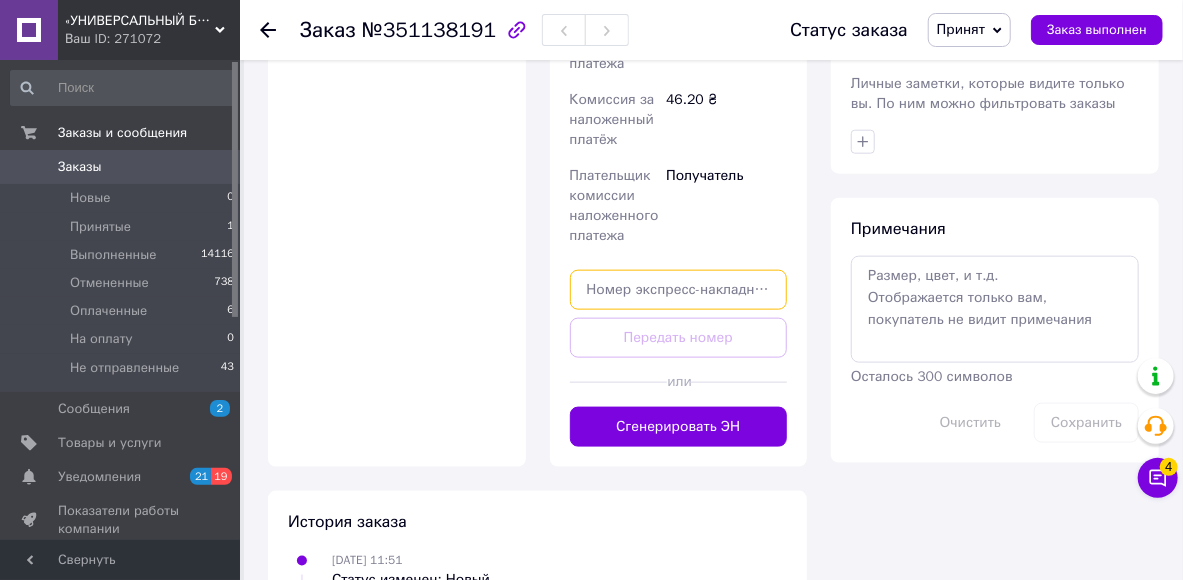 paste on "59001412430136" 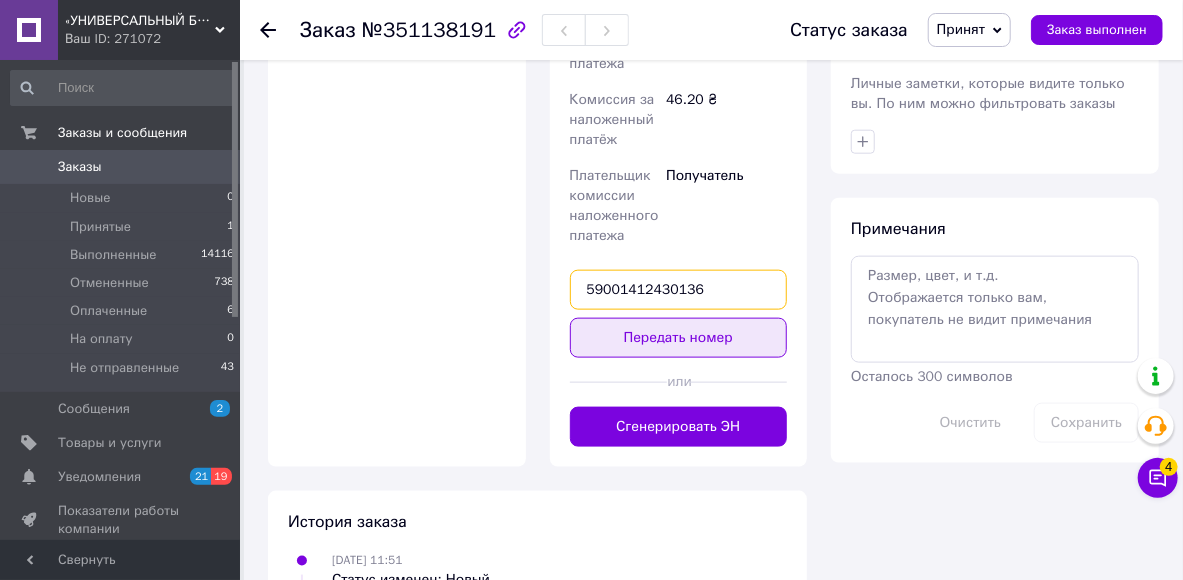 type on "59001412430136" 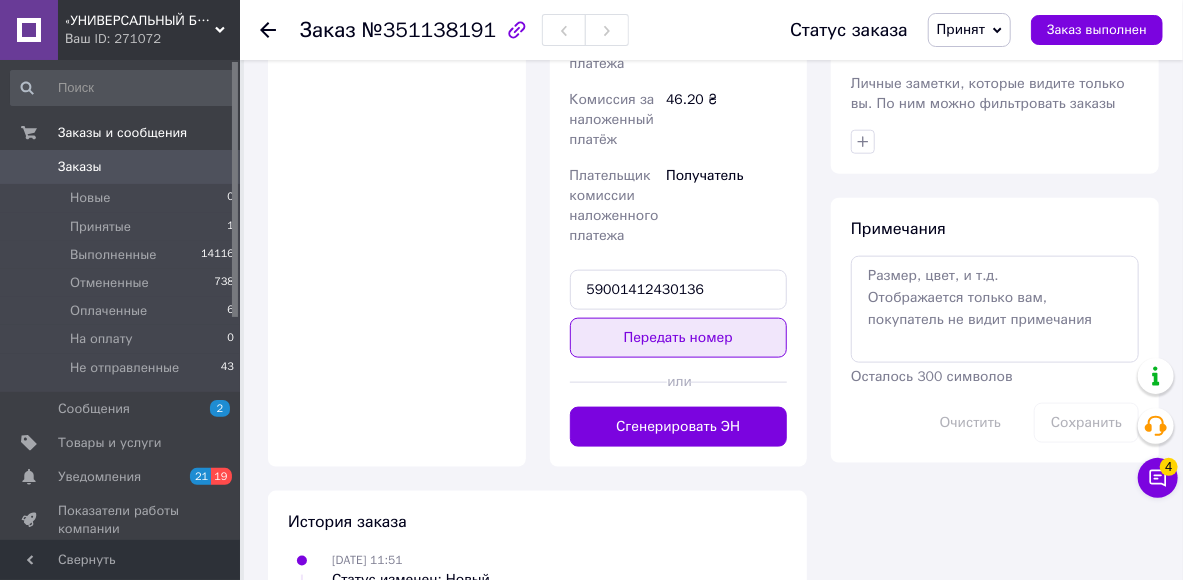 click on "Передать номер" at bounding box center (679, 338) 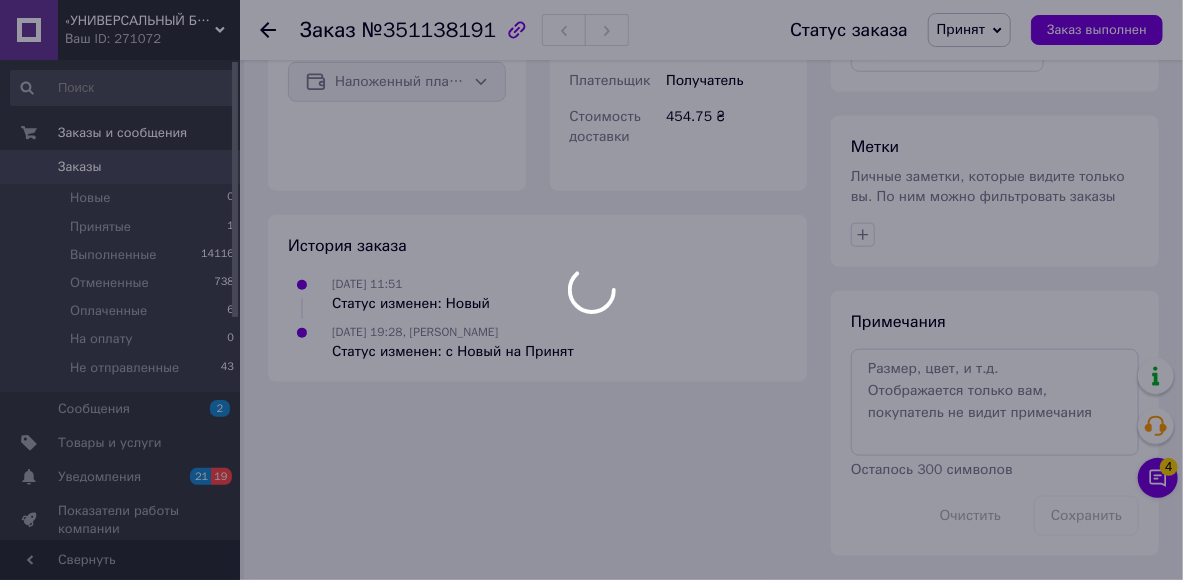 scroll, scrollTop: 781, scrollLeft: 0, axis: vertical 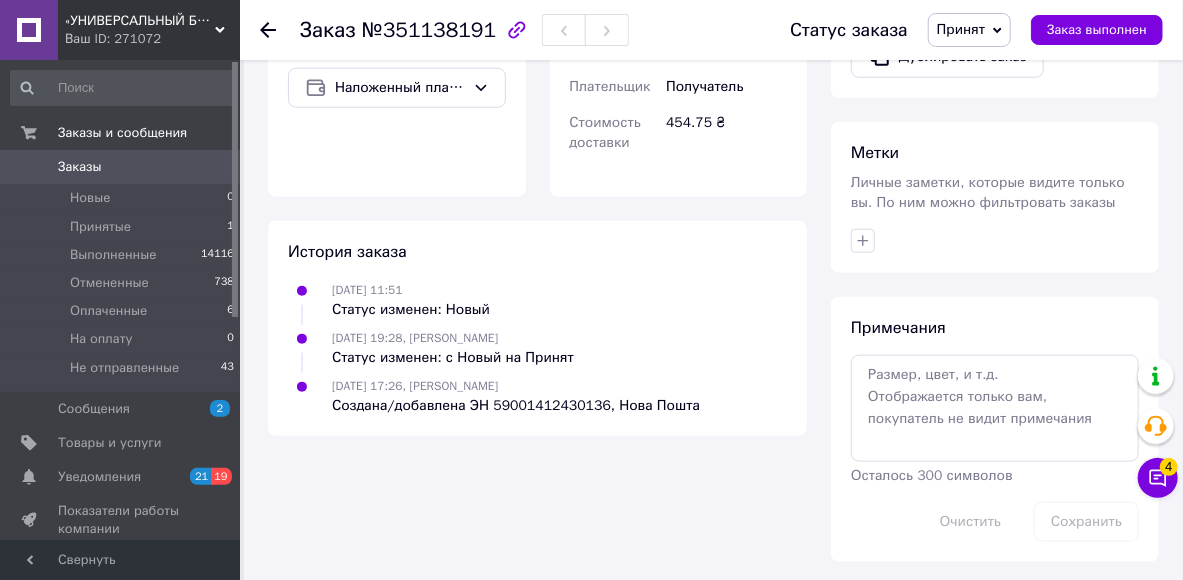 click on "Принят" at bounding box center [969, 30] 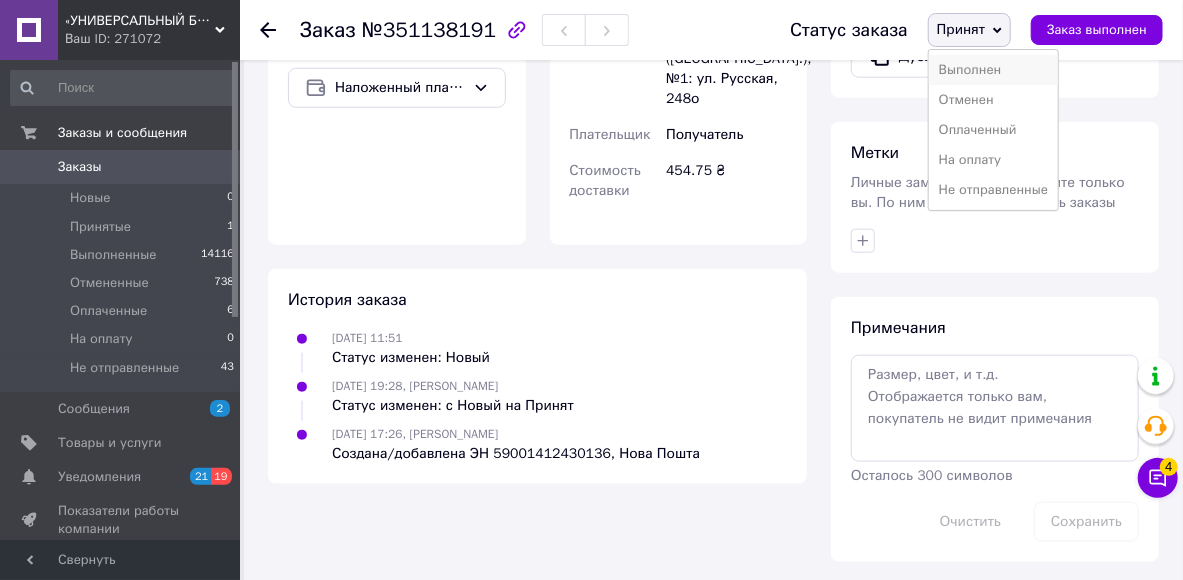 click on "Выполнен" at bounding box center [993, 70] 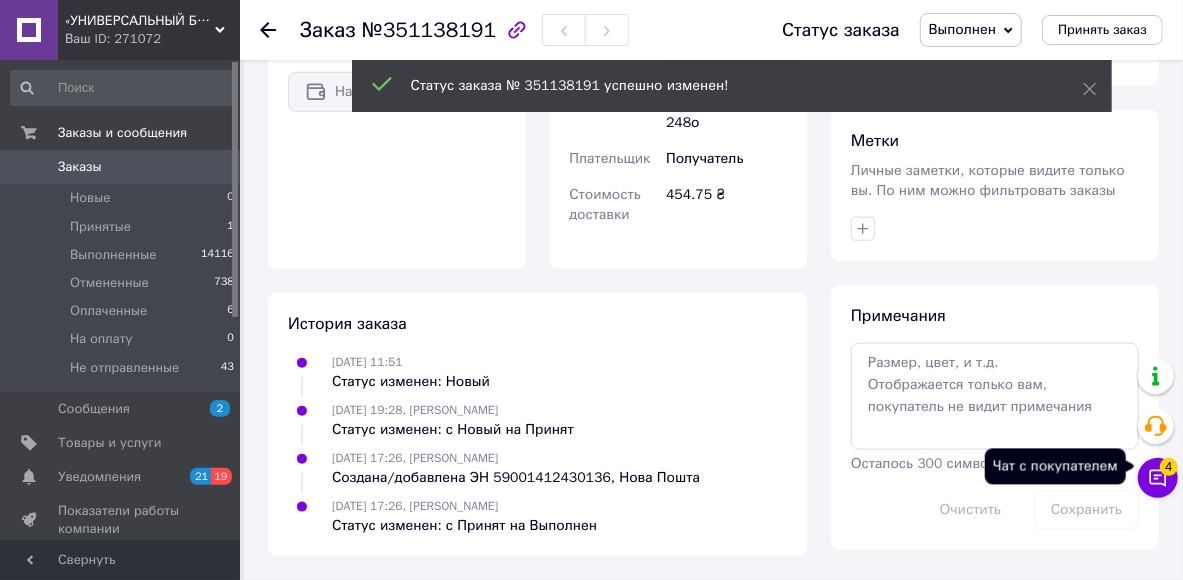 scroll, scrollTop: 744, scrollLeft: 0, axis: vertical 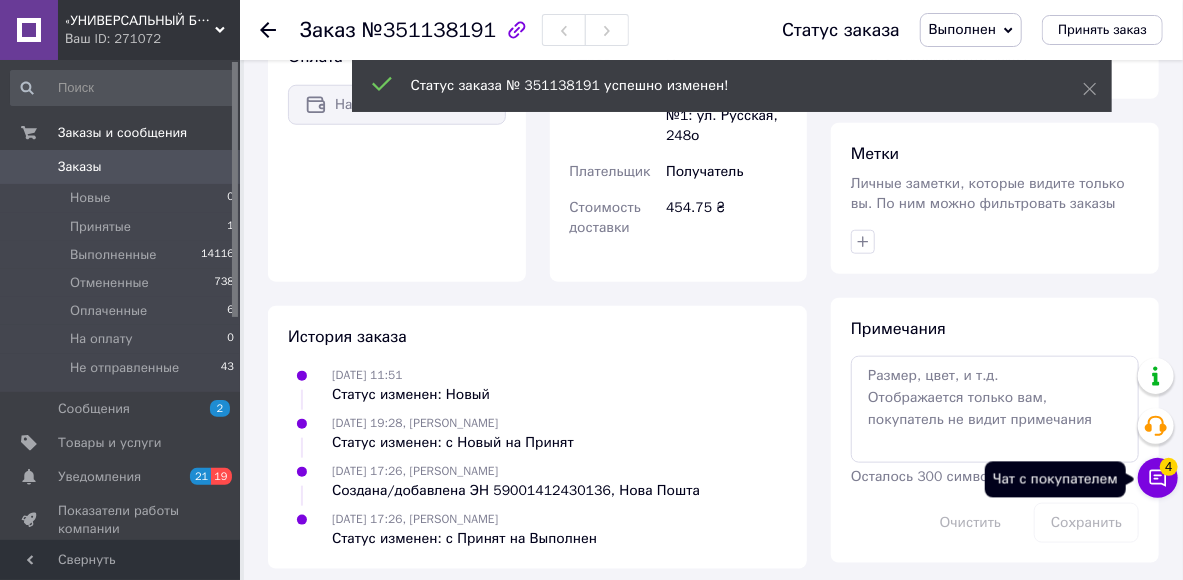click 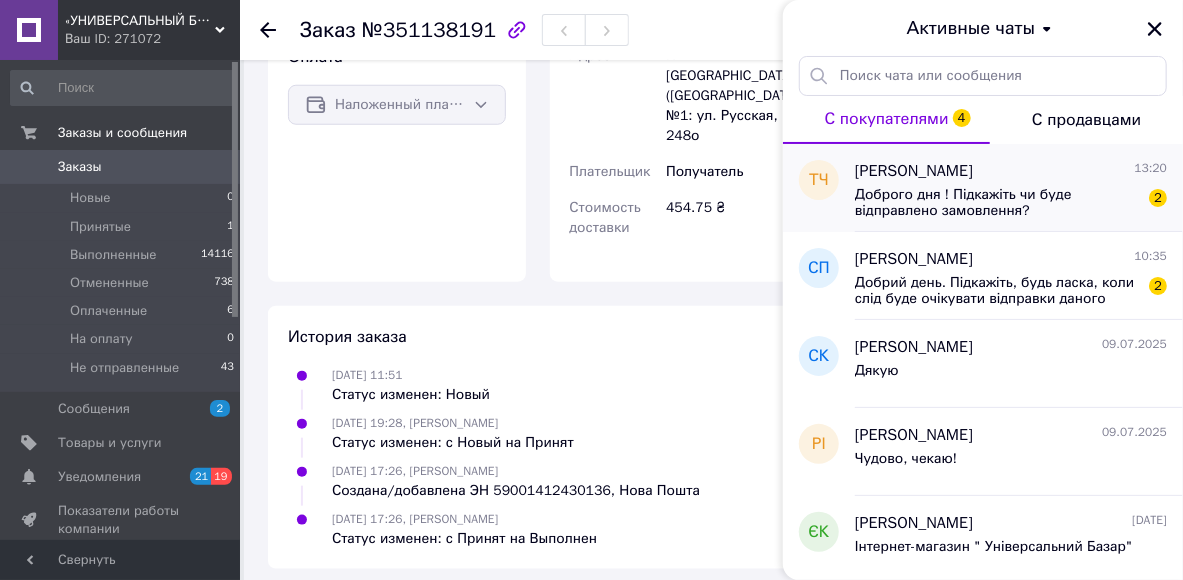 click on "[PERSON_NAME] 13:20 Доброго дня ! Підкажіть чи буде відправлено замовлення? 2" at bounding box center [1019, 188] 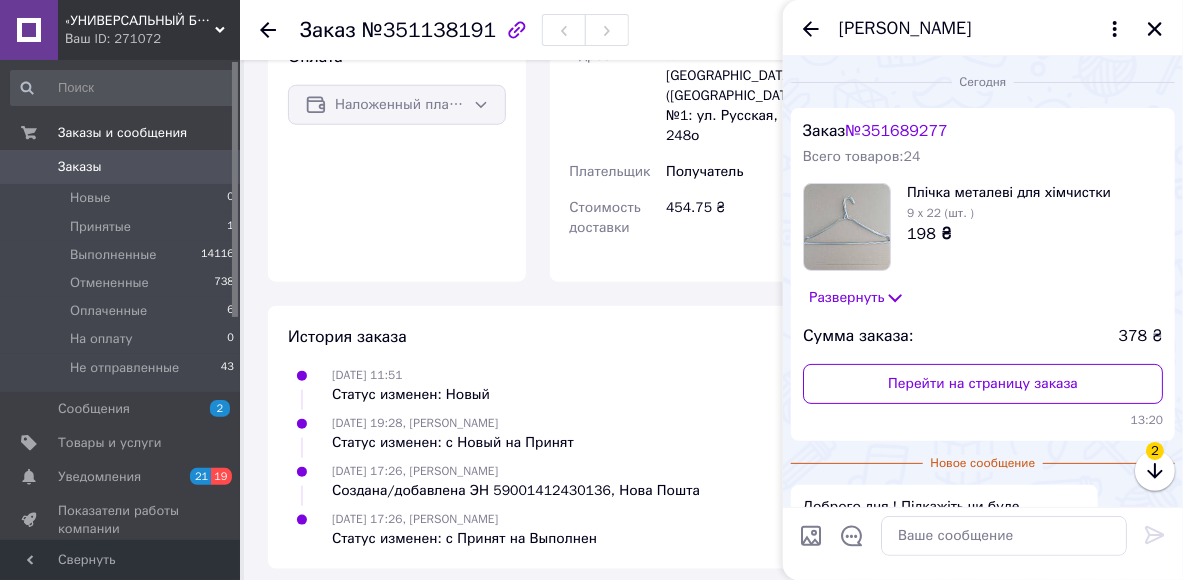 scroll, scrollTop: 143, scrollLeft: 0, axis: vertical 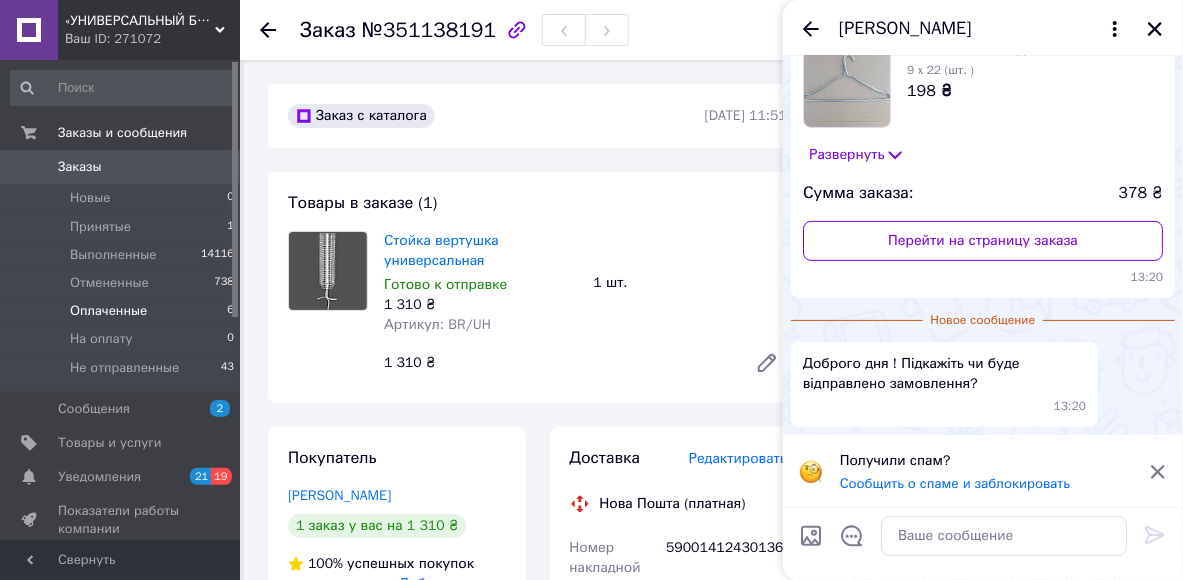 click on "Оплаченные" at bounding box center (108, 311) 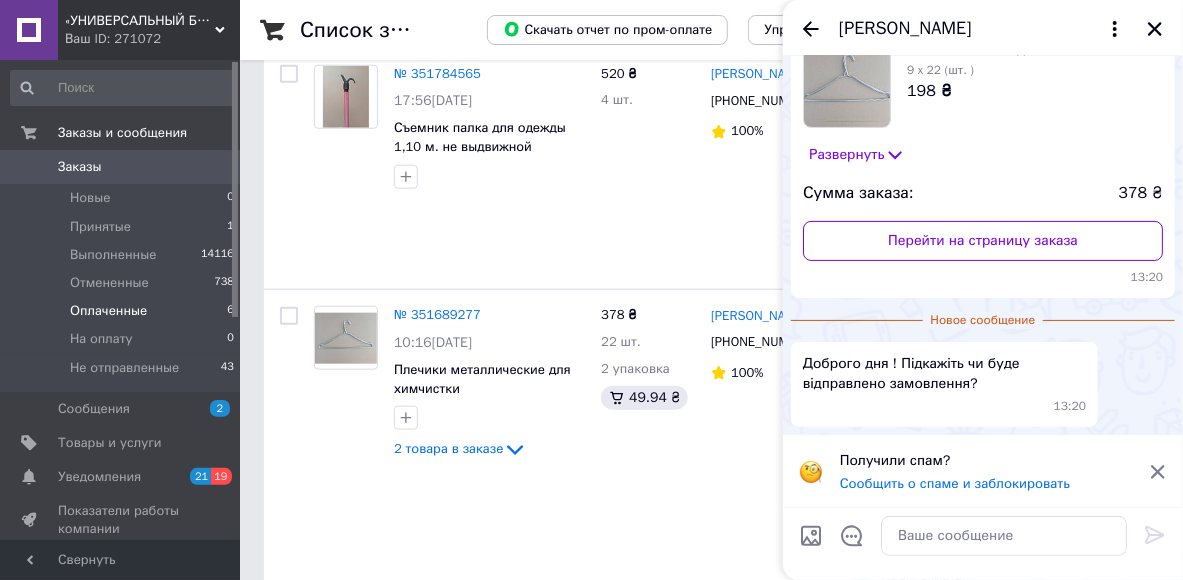 scroll, scrollTop: 820, scrollLeft: 0, axis: vertical 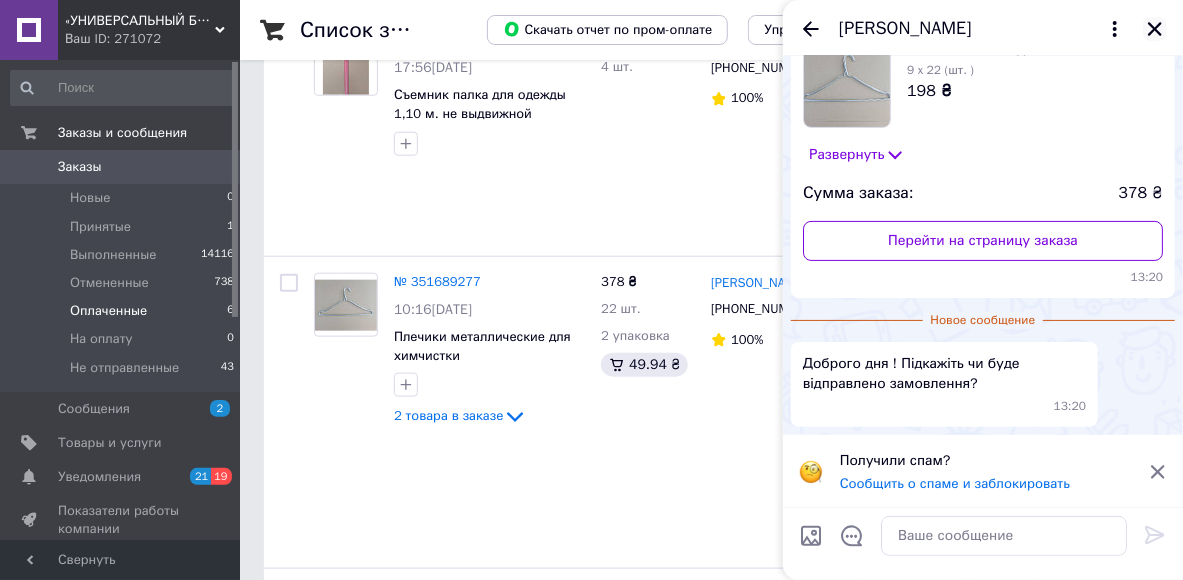 click 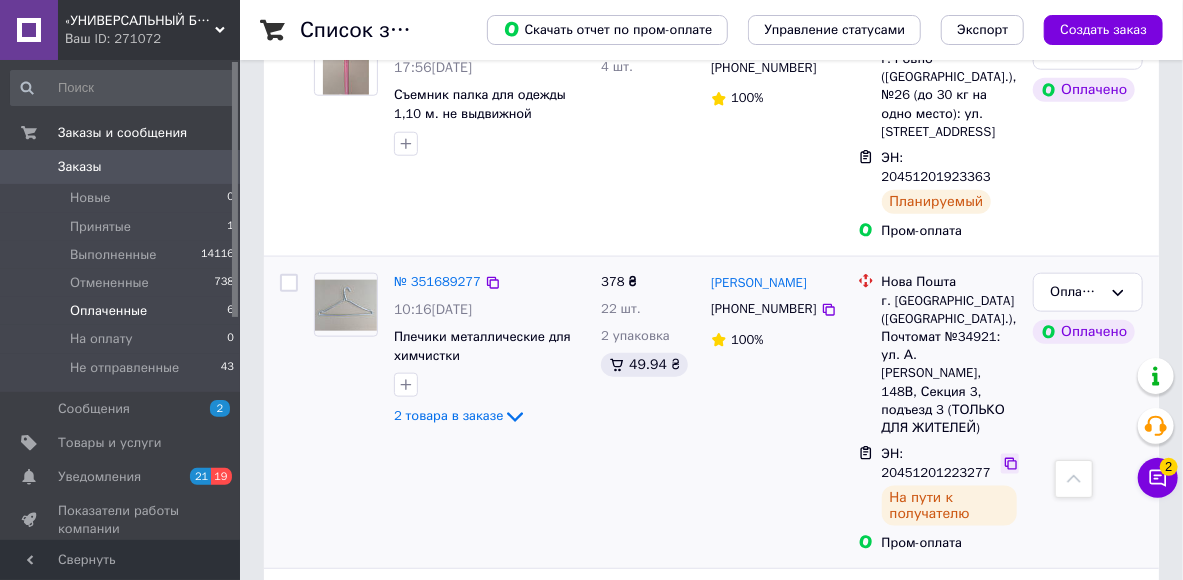 click 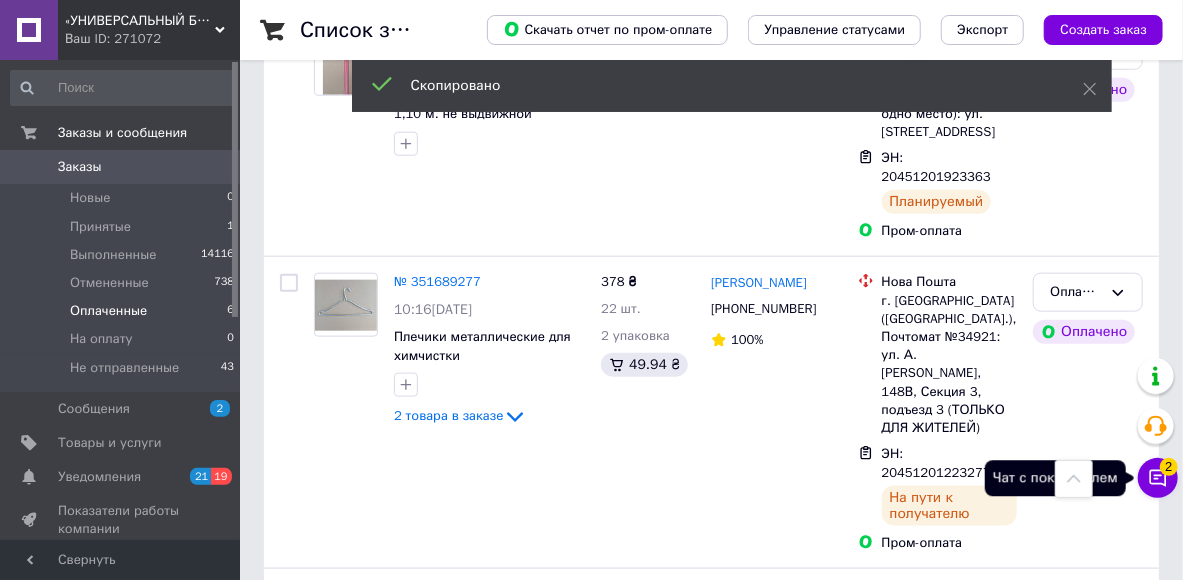 click 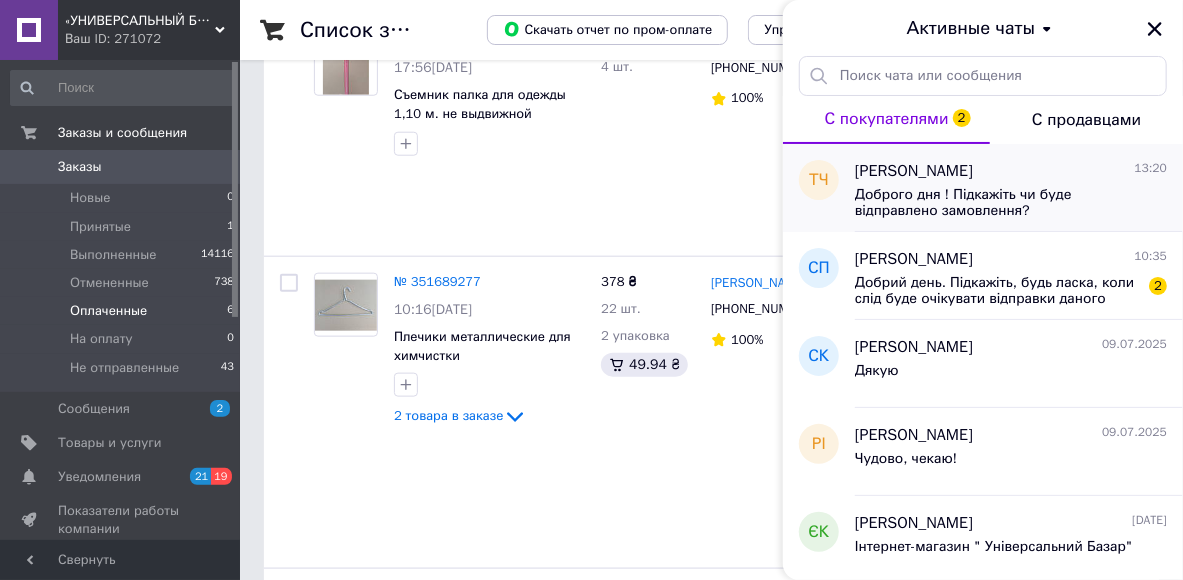 click on "Доброго дня ! Підкажіть чи буде відправлено замовлення?" at bounding box center (997, 203) 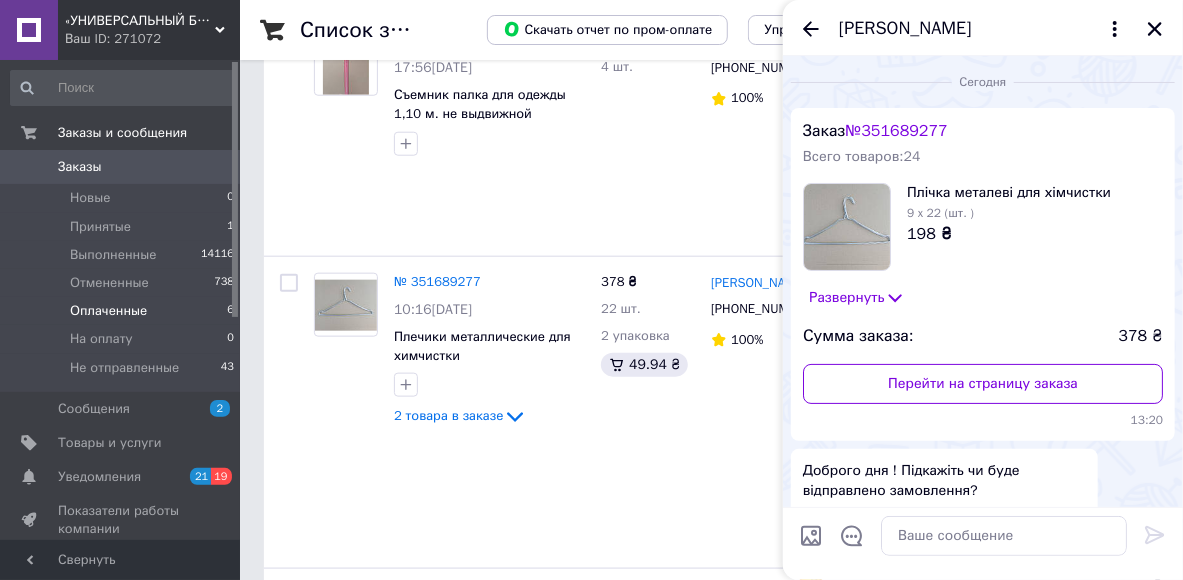 scroll, scrollTop: 106, scrollLeft: 0, axis: vertical 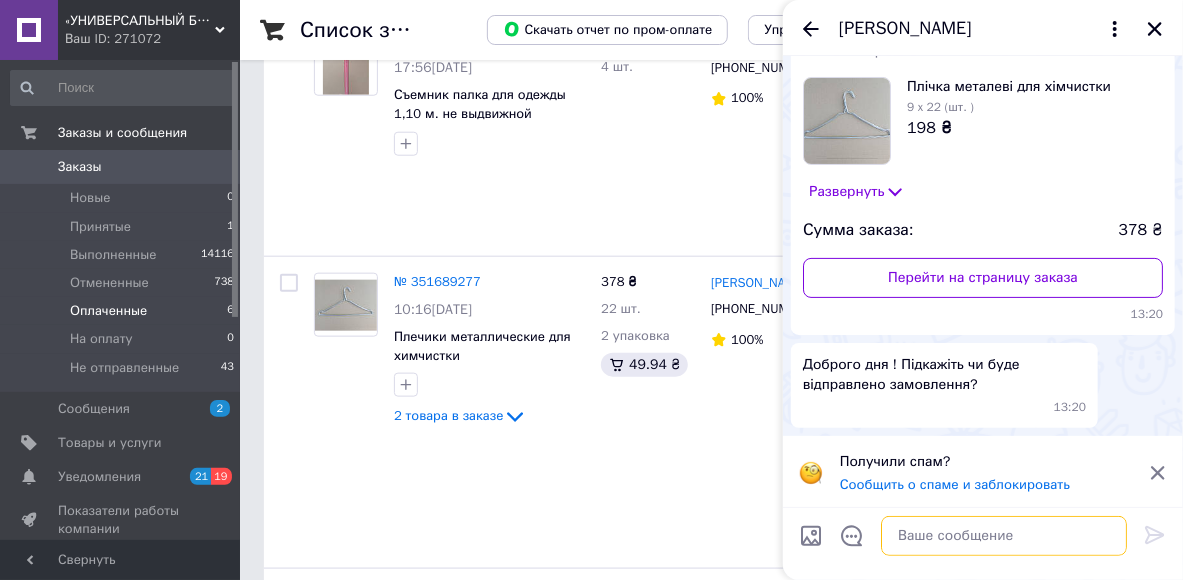 click at bounding box center (1004, 536) 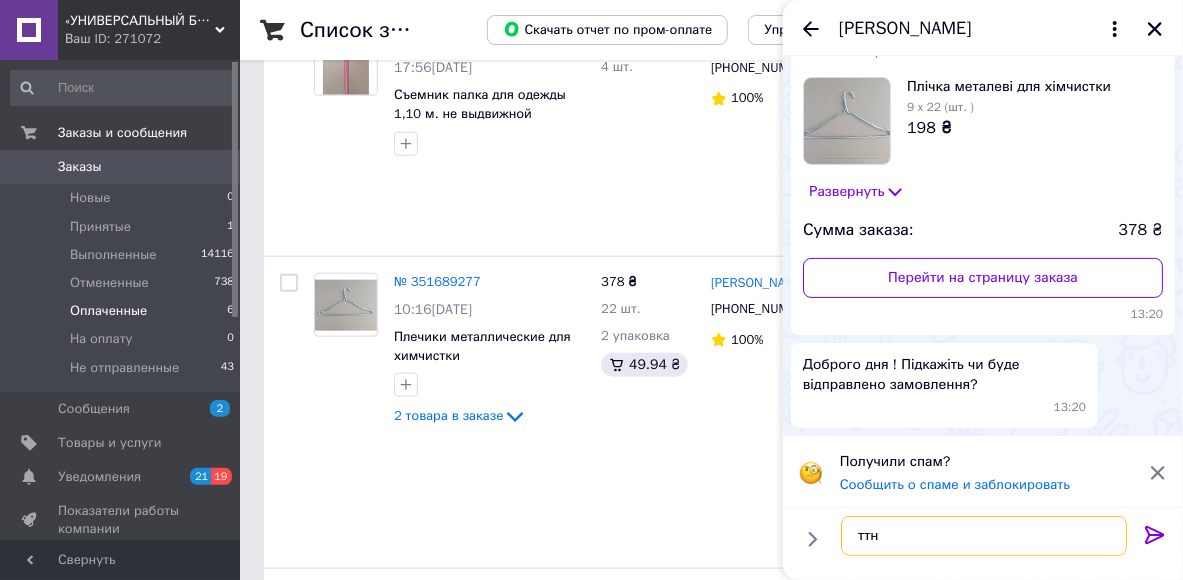 paste on "20451201223277" 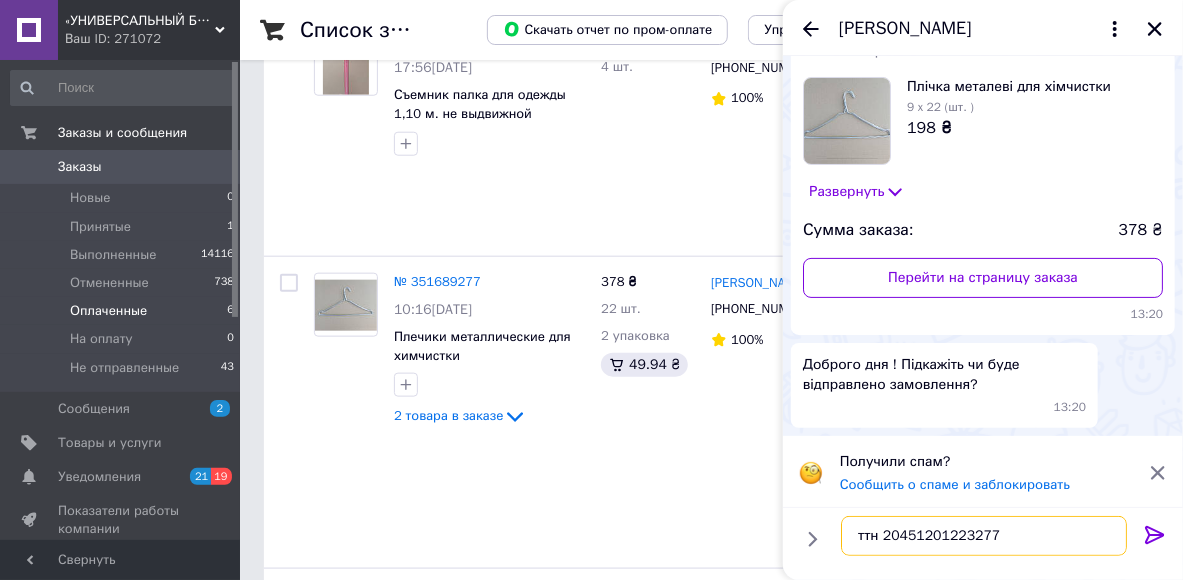 type on "ттн 20451201223277" 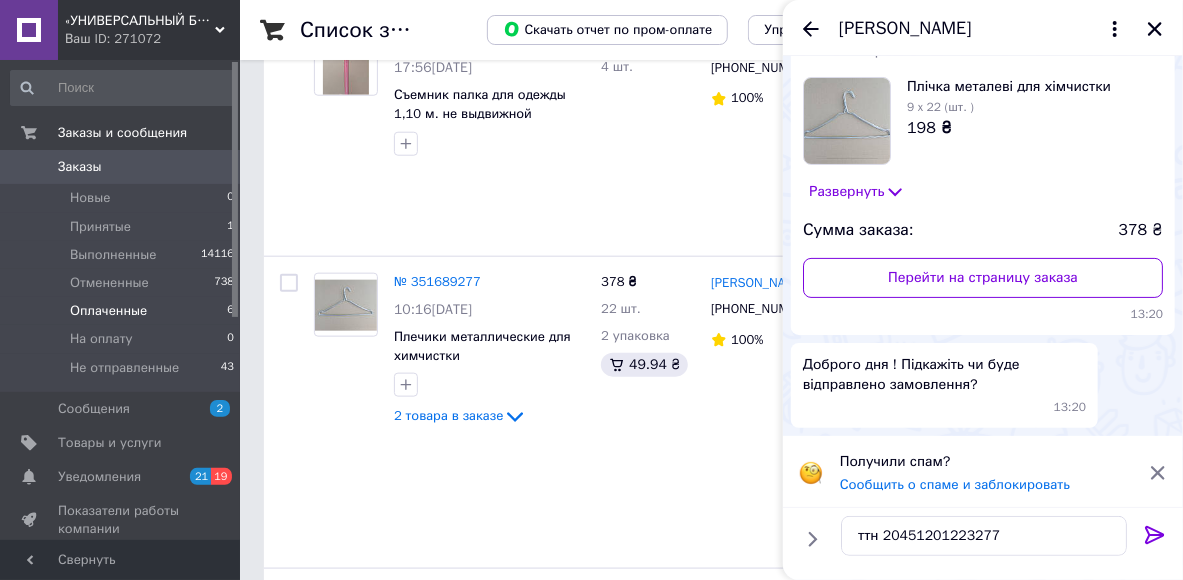 click 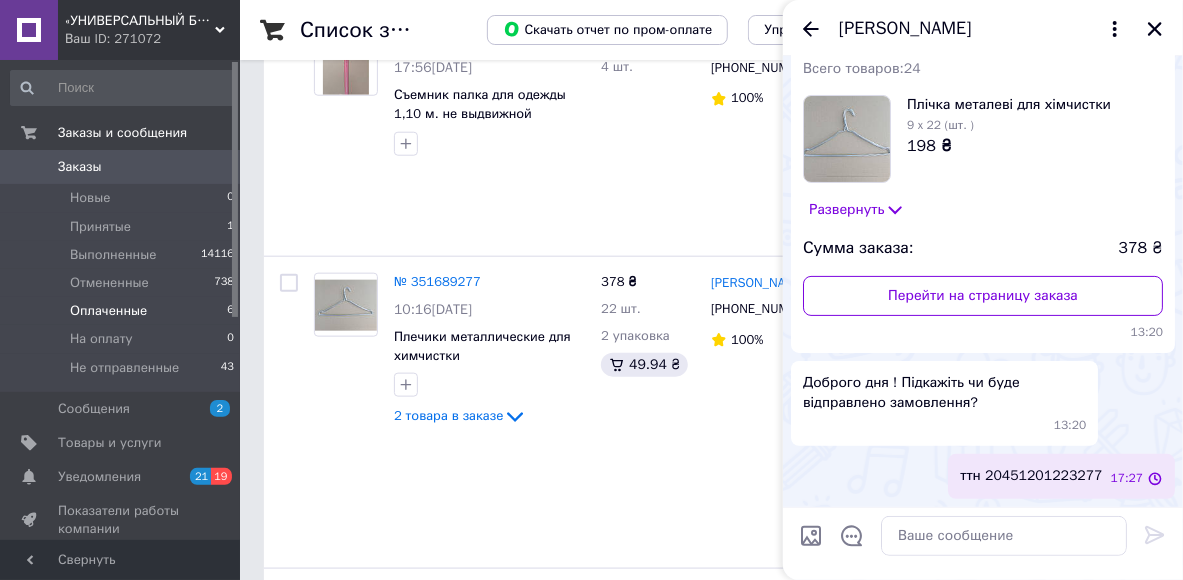 scroll, scrollTop: 86, scrollLeft: 0, axis: vertical 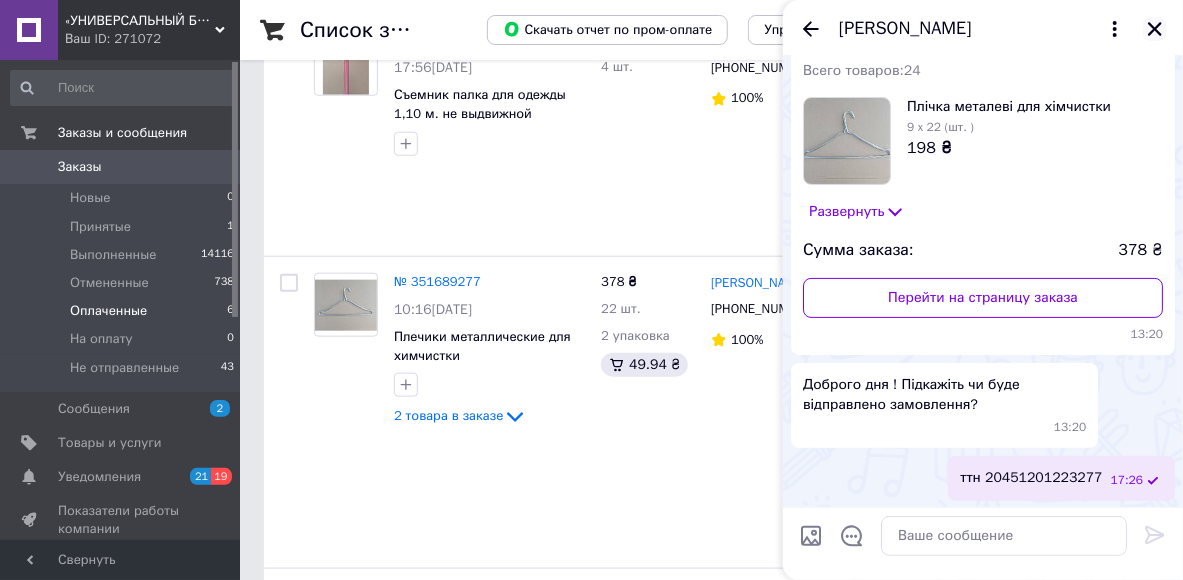 click 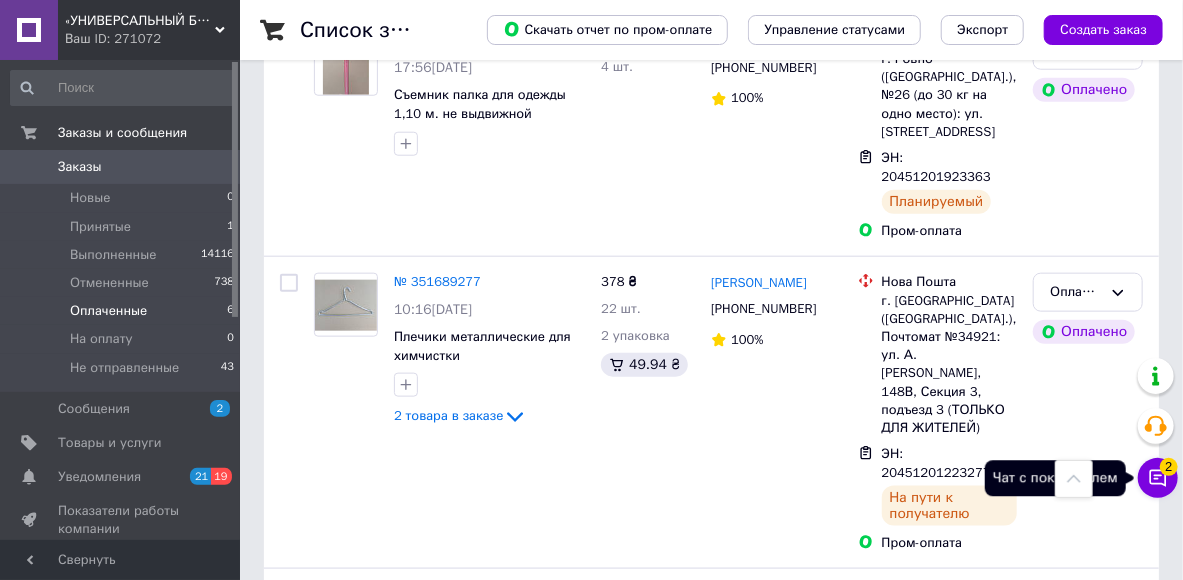 click 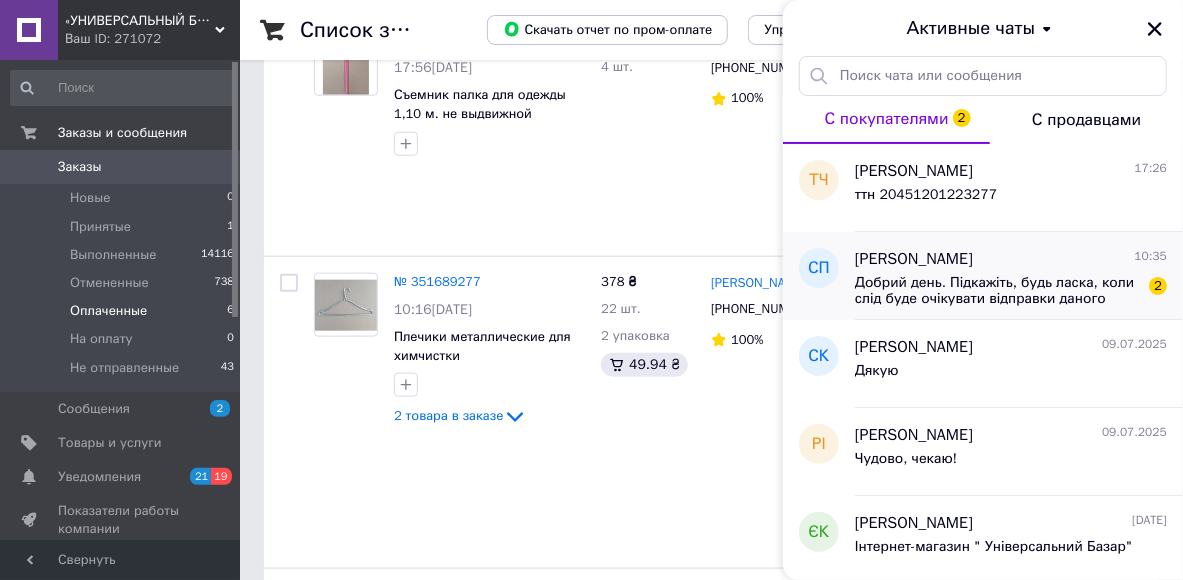 click on "[PERSON_NAME] 10:35 Добрий день. Підкажіть, будь ласка, коли слід буде очікувати відправки даного товару? 2" at bounding box center [1019, 276] 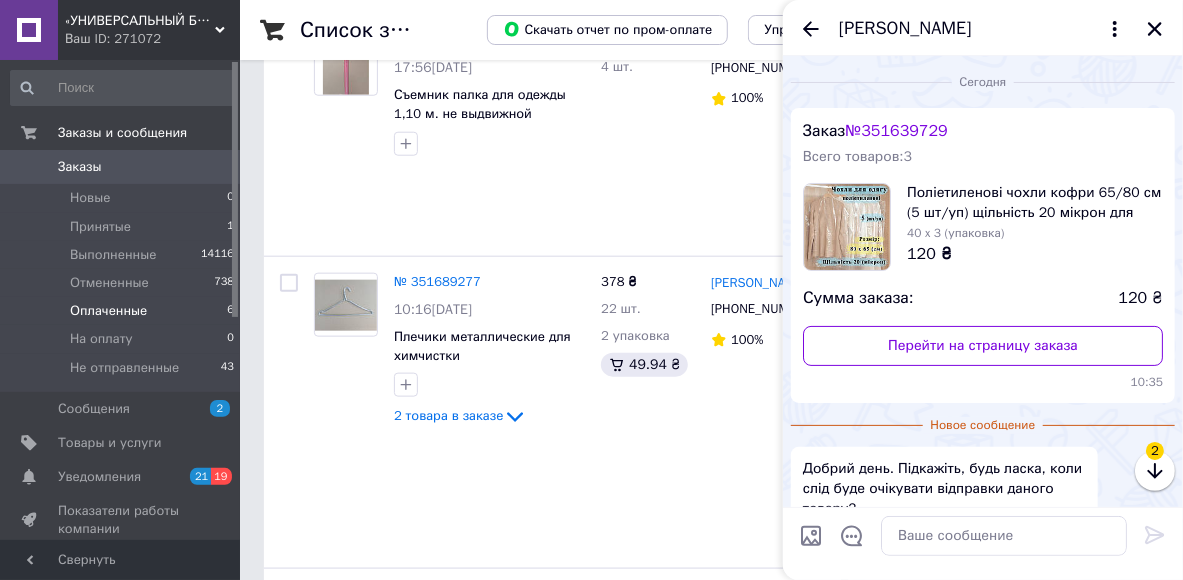 scroll, scrollTop: 124, scrollLeft: 0, axis: vertical 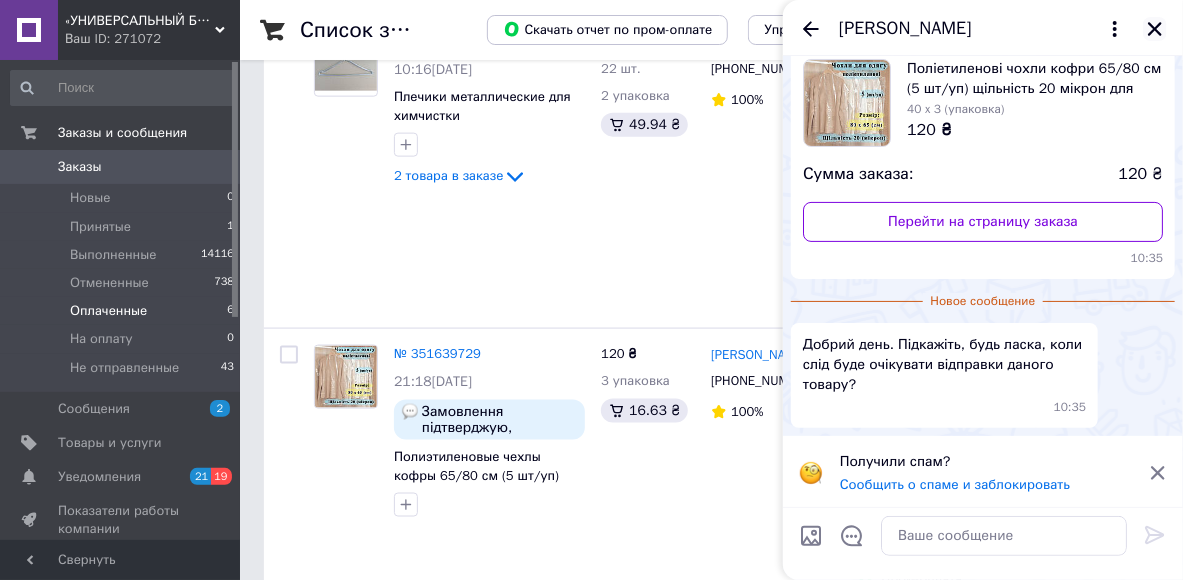 click 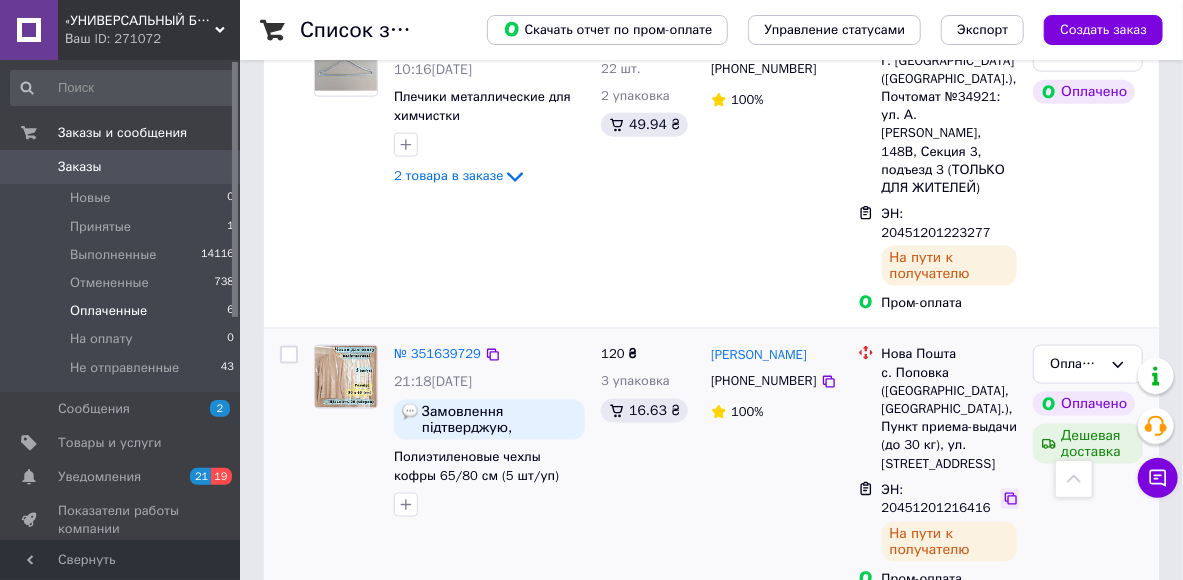 click 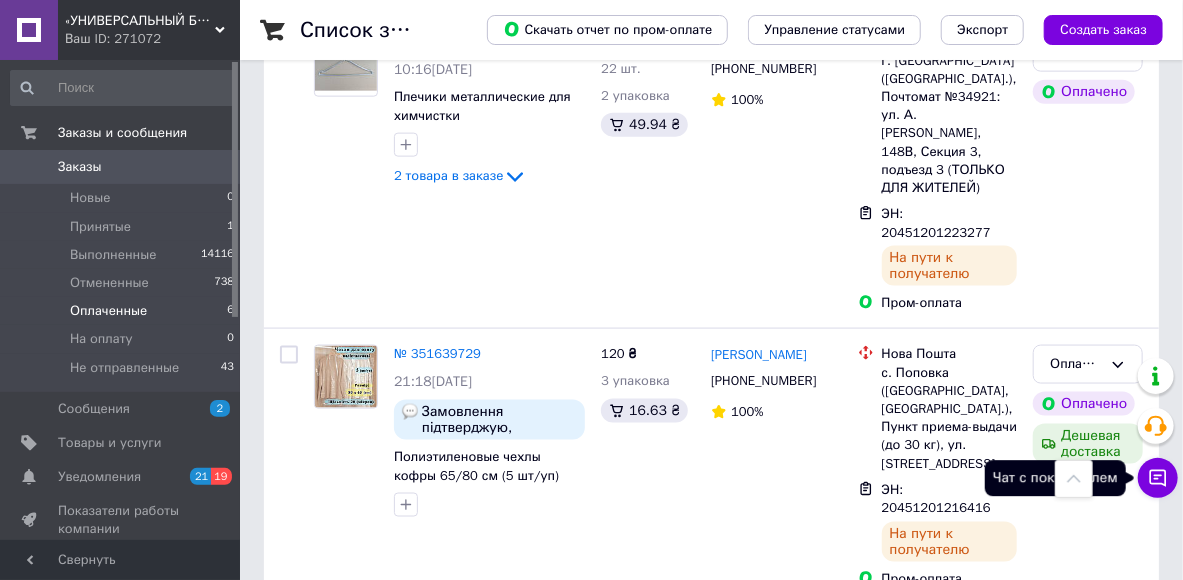 click 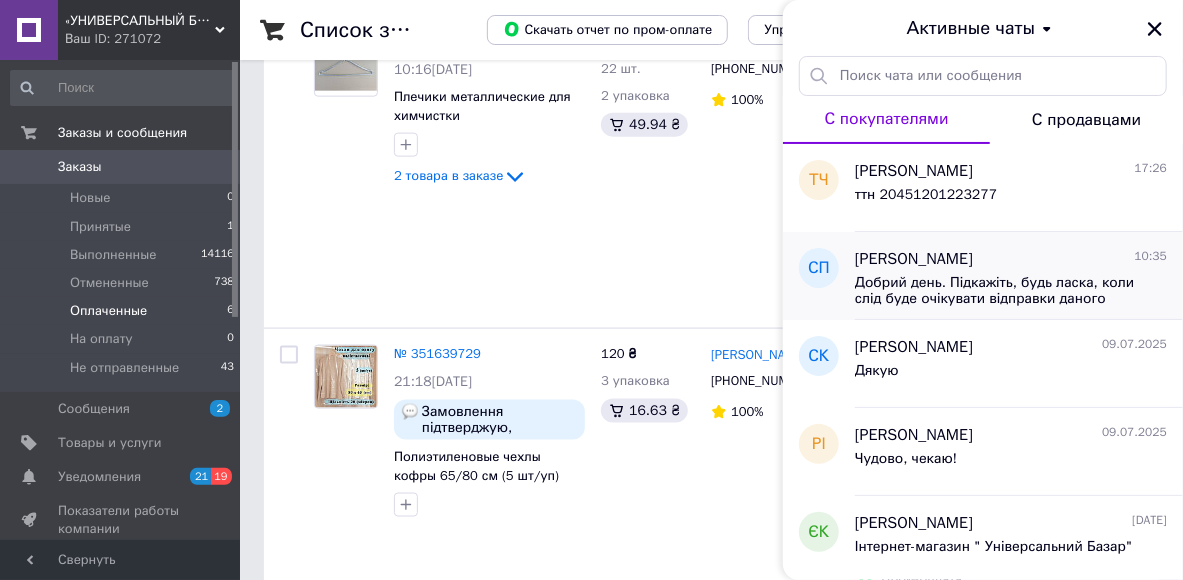 click on "[PERSON_NAME] 10:35 Добрий день. Підкажіть, будь ласка, коли слід буде очікувати відправки даного товару?" at bounding box center [1019, 276] 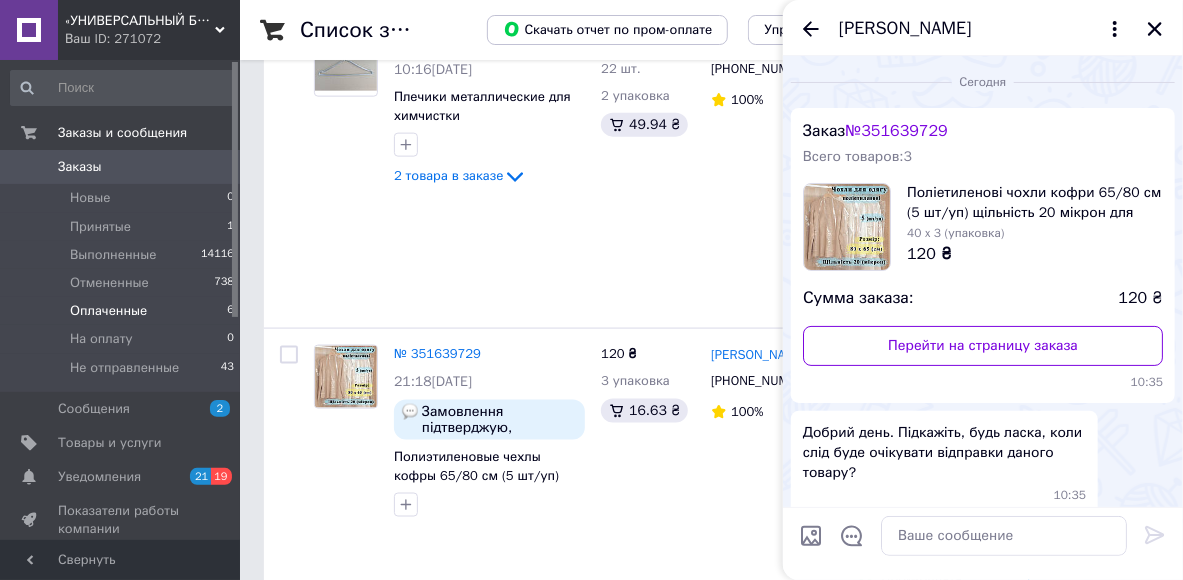 scroll, scrollTop: 88, scrollLeft: 0, axis: vertical 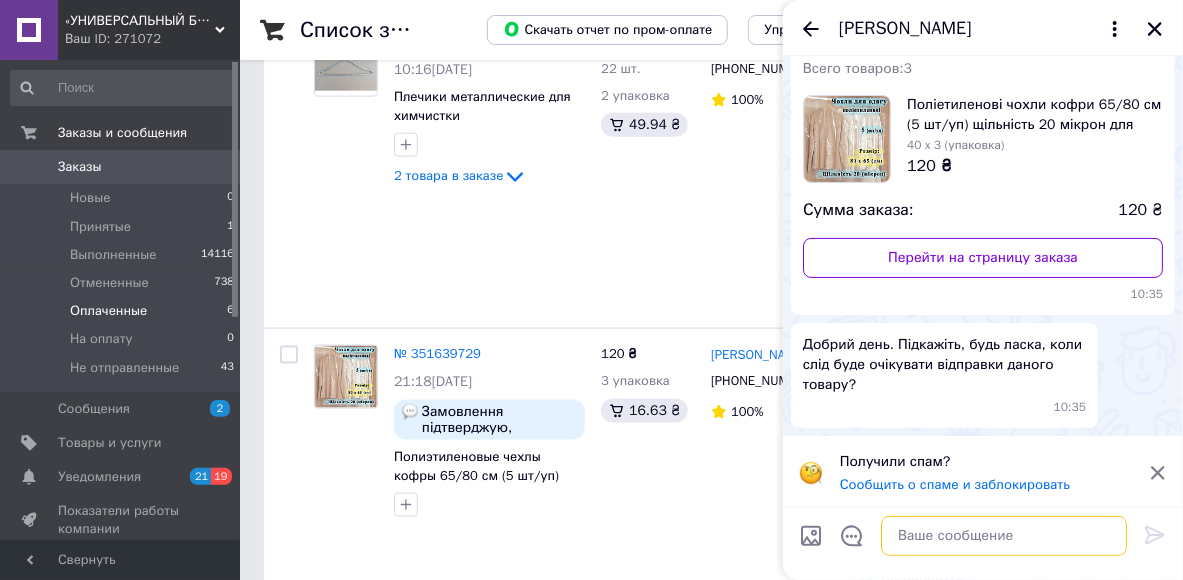 click at bounding box center (1004, 536) 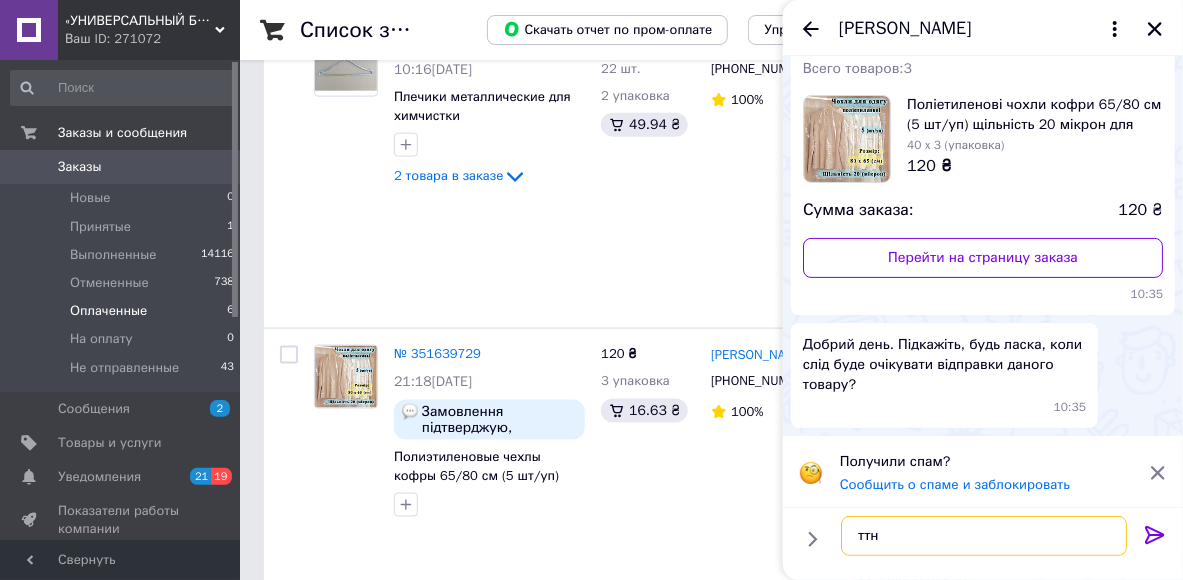 paste on "20451201216416" 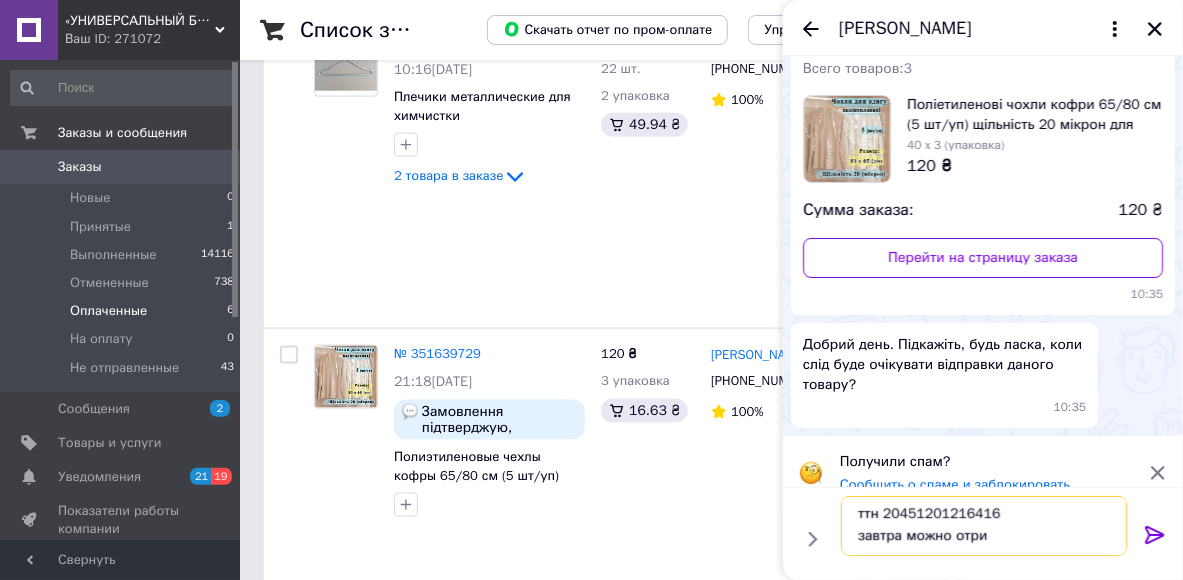 scroll, scrollTop: 1, scrollLeft: 0, axis: vertical 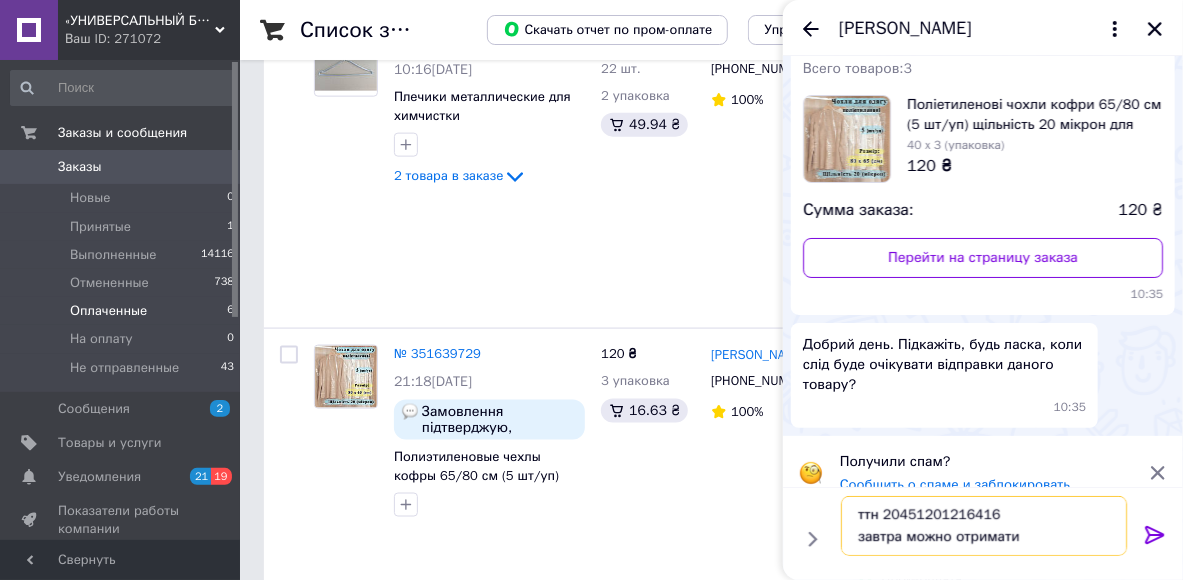 type on "ттн 20451201216416
завтра можно отримати" 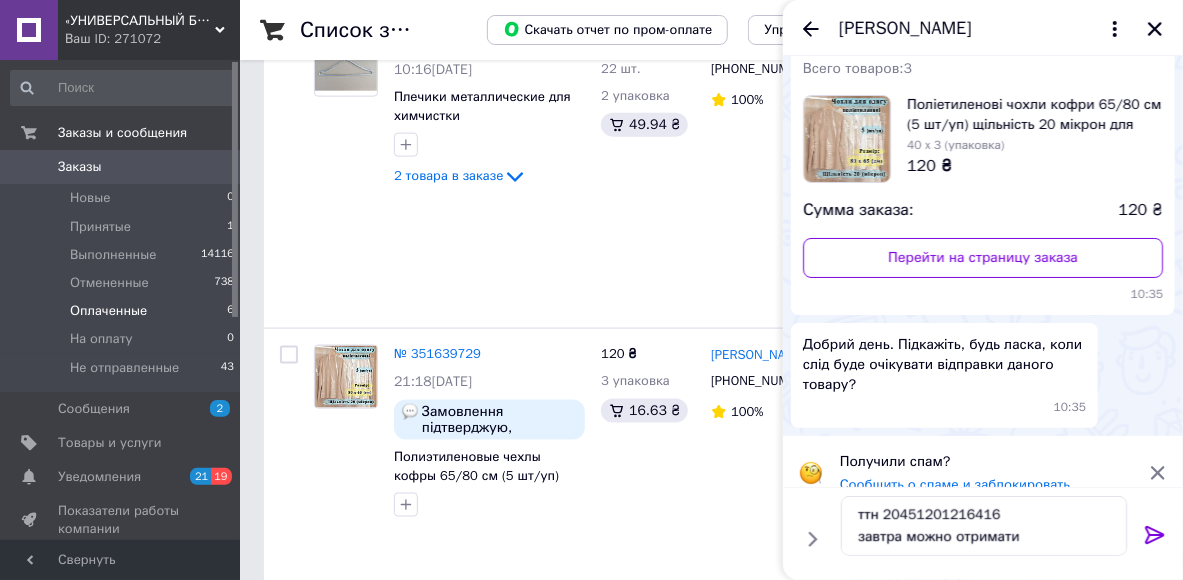 click 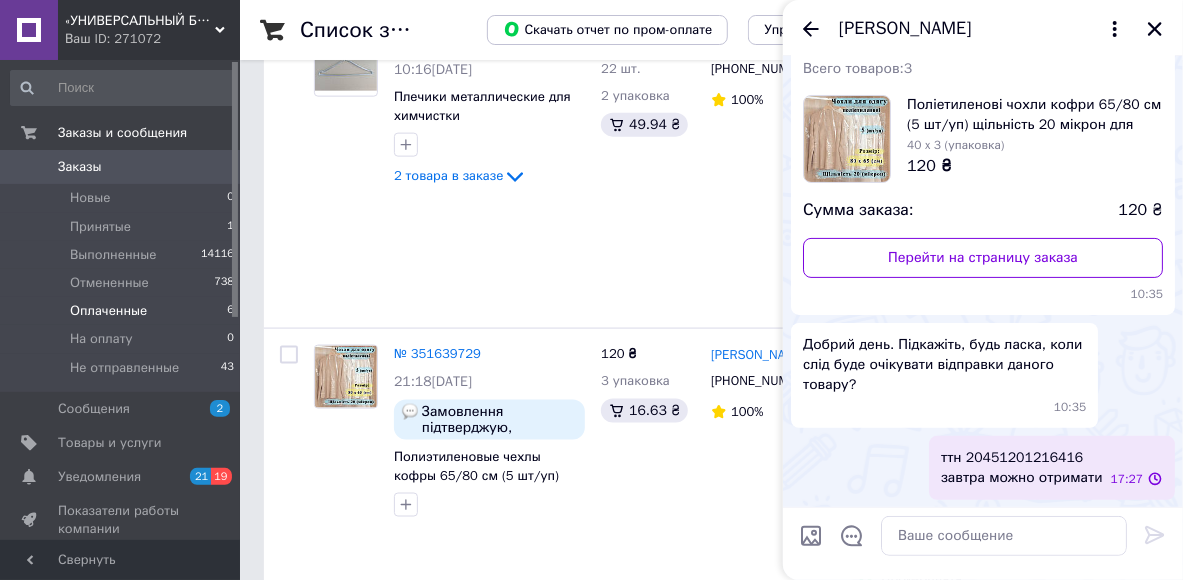 scroll, scrollTop: 0, scrollLeft: 0, axis: both 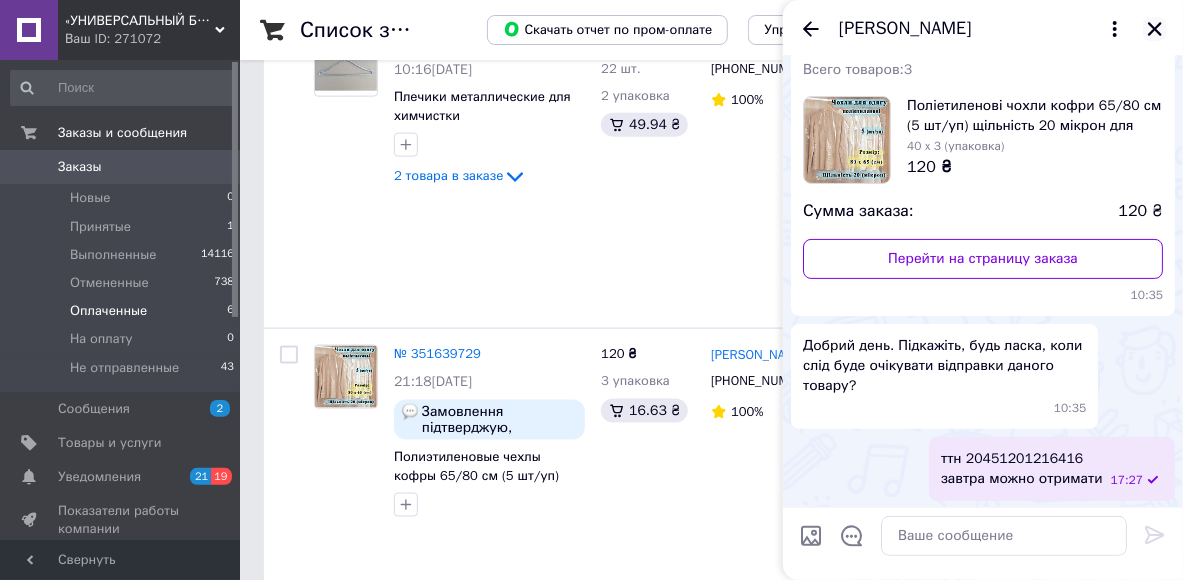 click 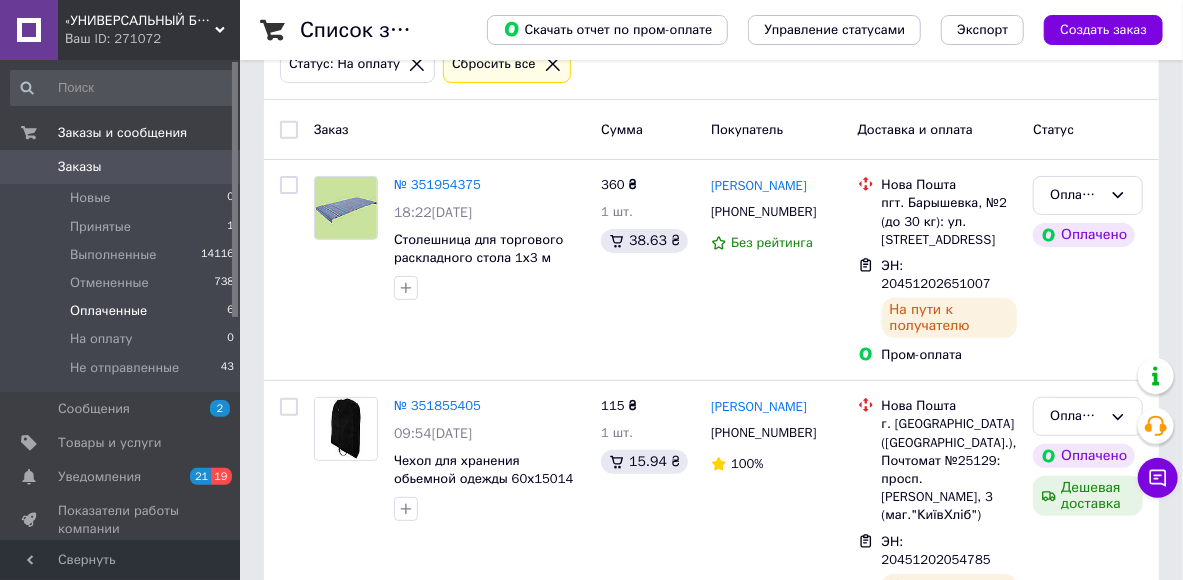scroll, scrollTop: 0, scrollLeft: 0, axis: both 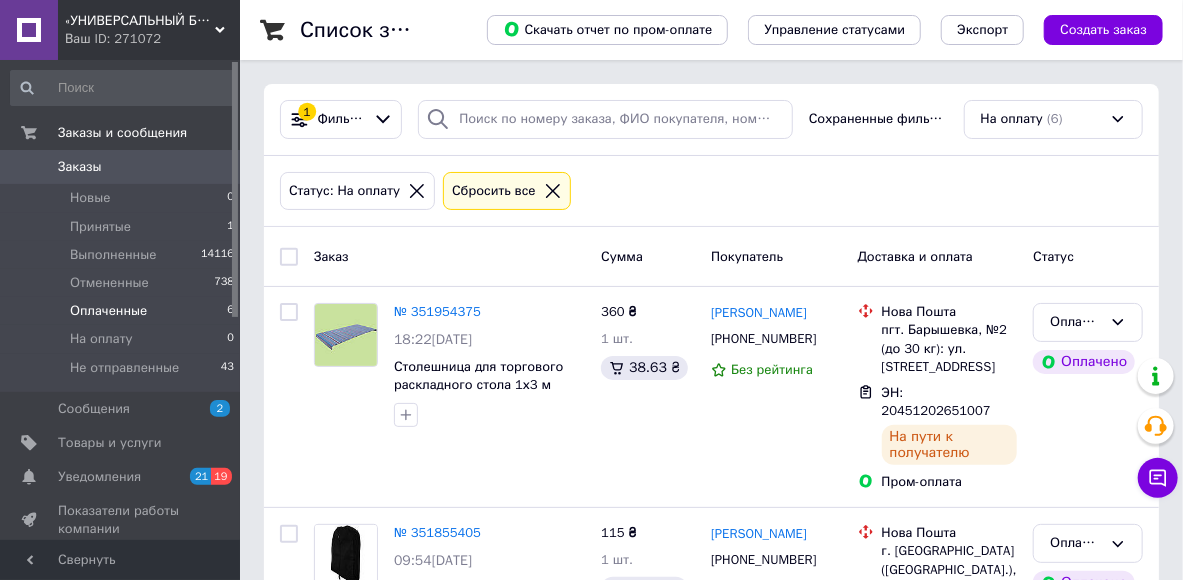 click on "Оплаченные" at bounding box center (108, 311) 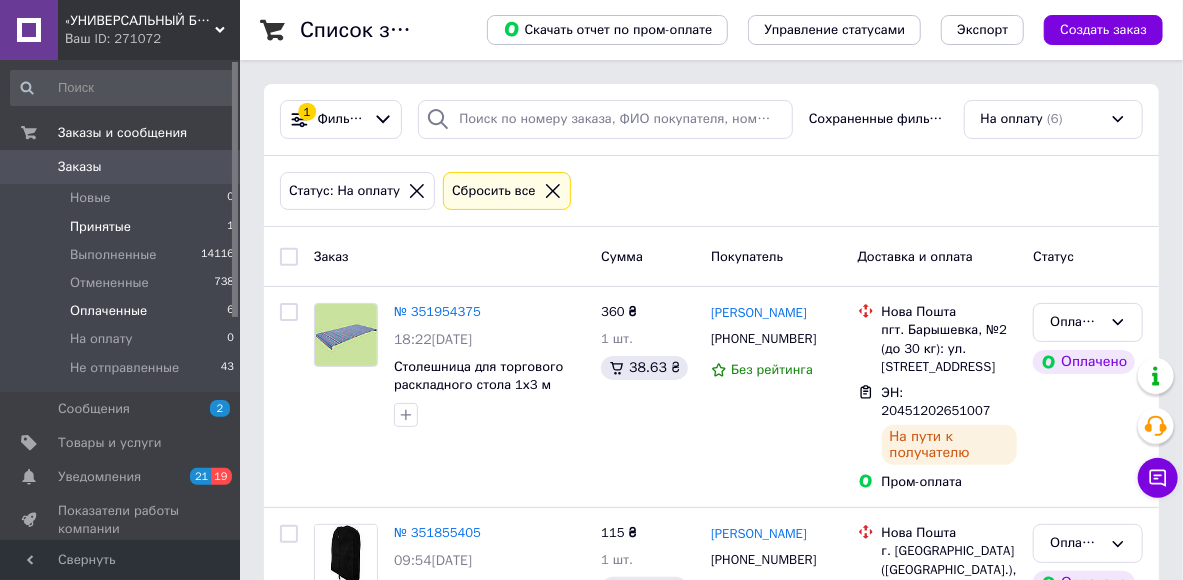 click on "Принятые" at bounding box center (100, 227) 